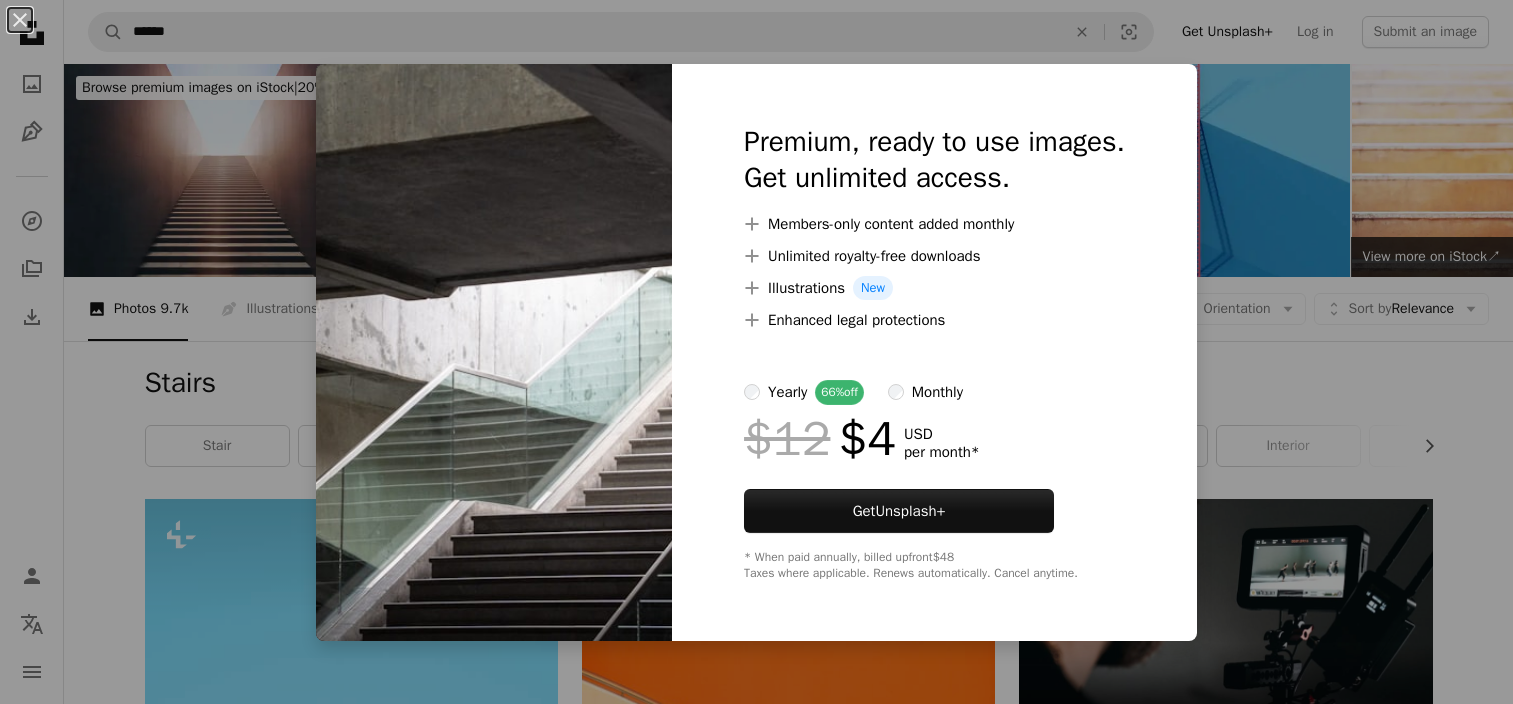 scroll, scrollTop: 1610, scrollLeft: 0, axis: vertical 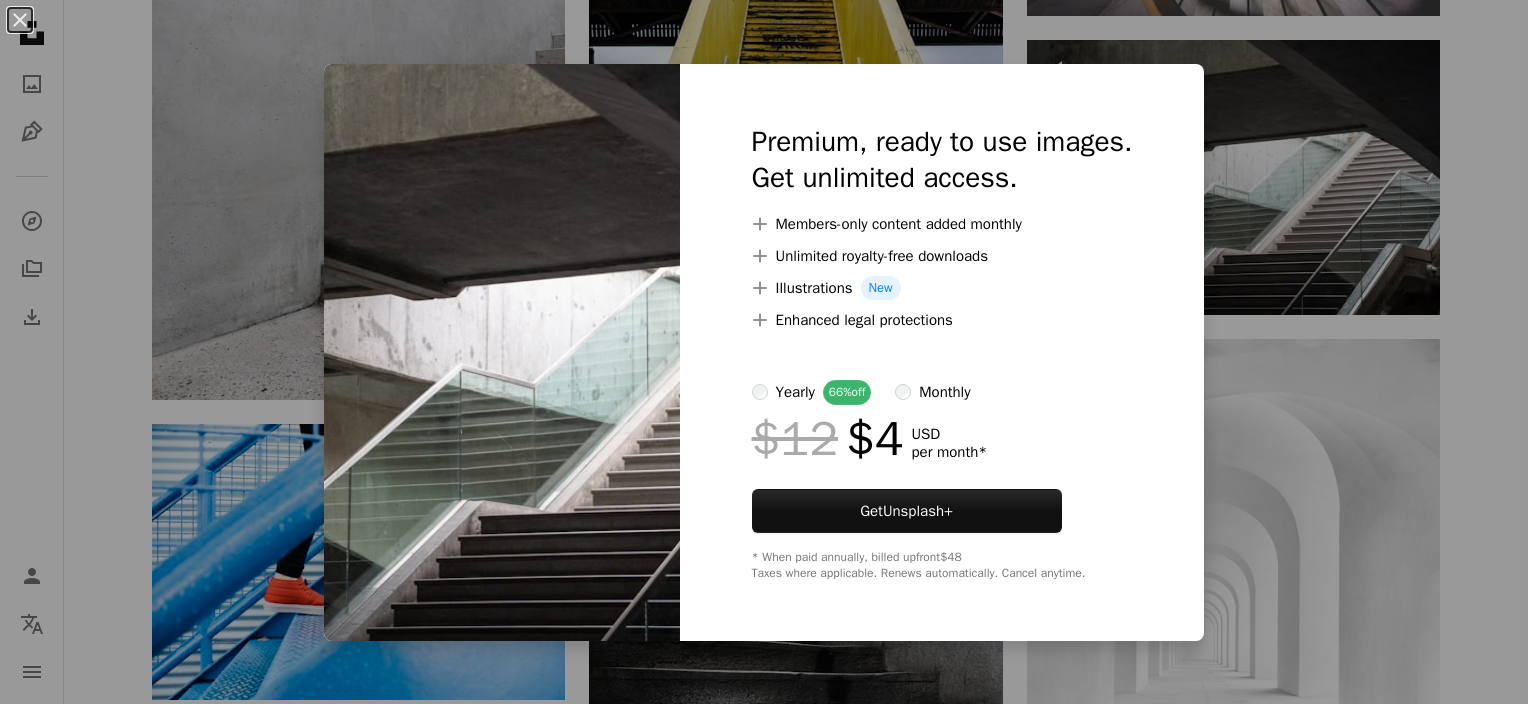 click on "An X shape Premium, ready to use images. Get unlimited access. A plus sign Members-only content added monthly A plus sign Unlimited royalty-free downloads A plus sign Illustrations  New A plus sign Enhanced legal protections yearly 66%  off monthly $12   $4 USD per month * Get  Unsplash+ * When paid annually, billed upfront  $48 Taxes where applicable. Renews automatically. Cancel anytime." at bounding box center [764, 352] 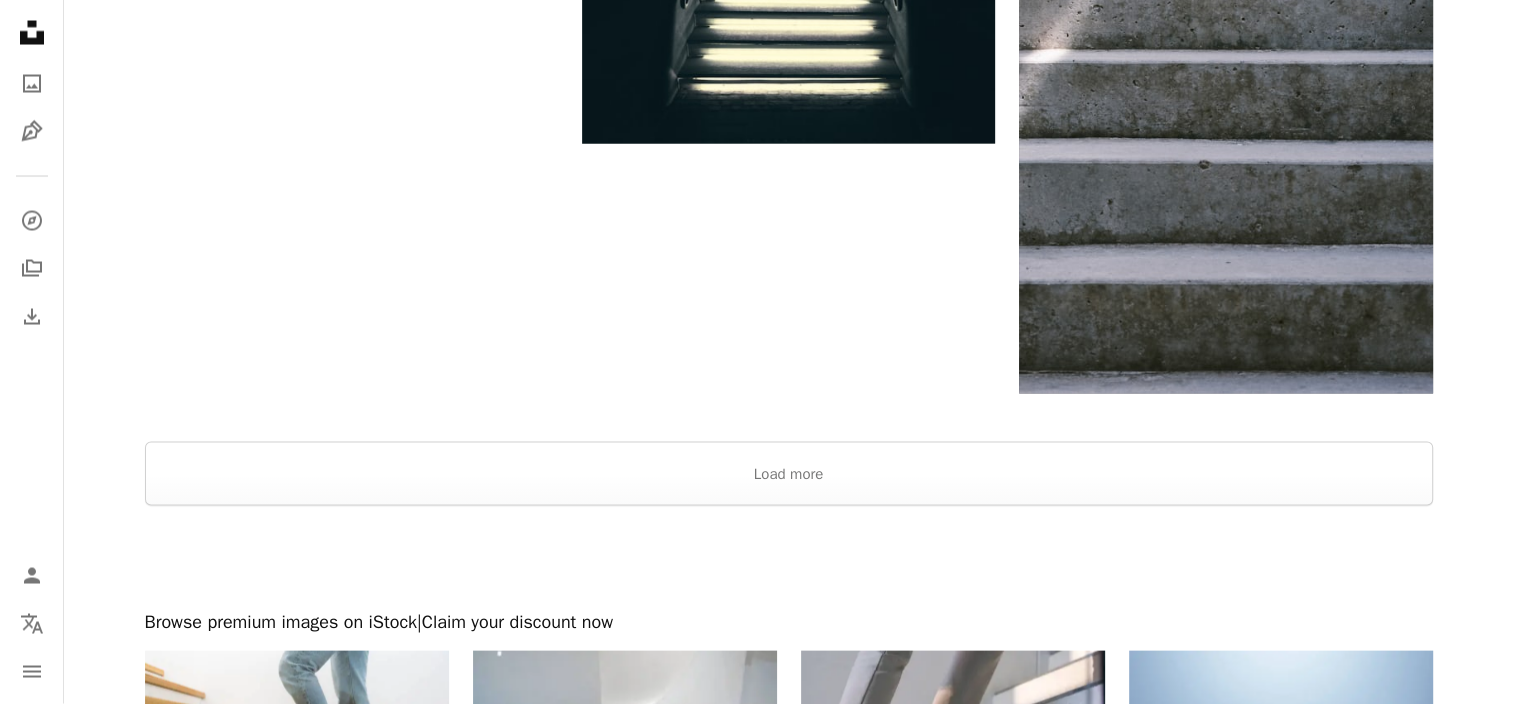 scroll, scrollTop: 3936, scrollLeft: 0, axis: vertical 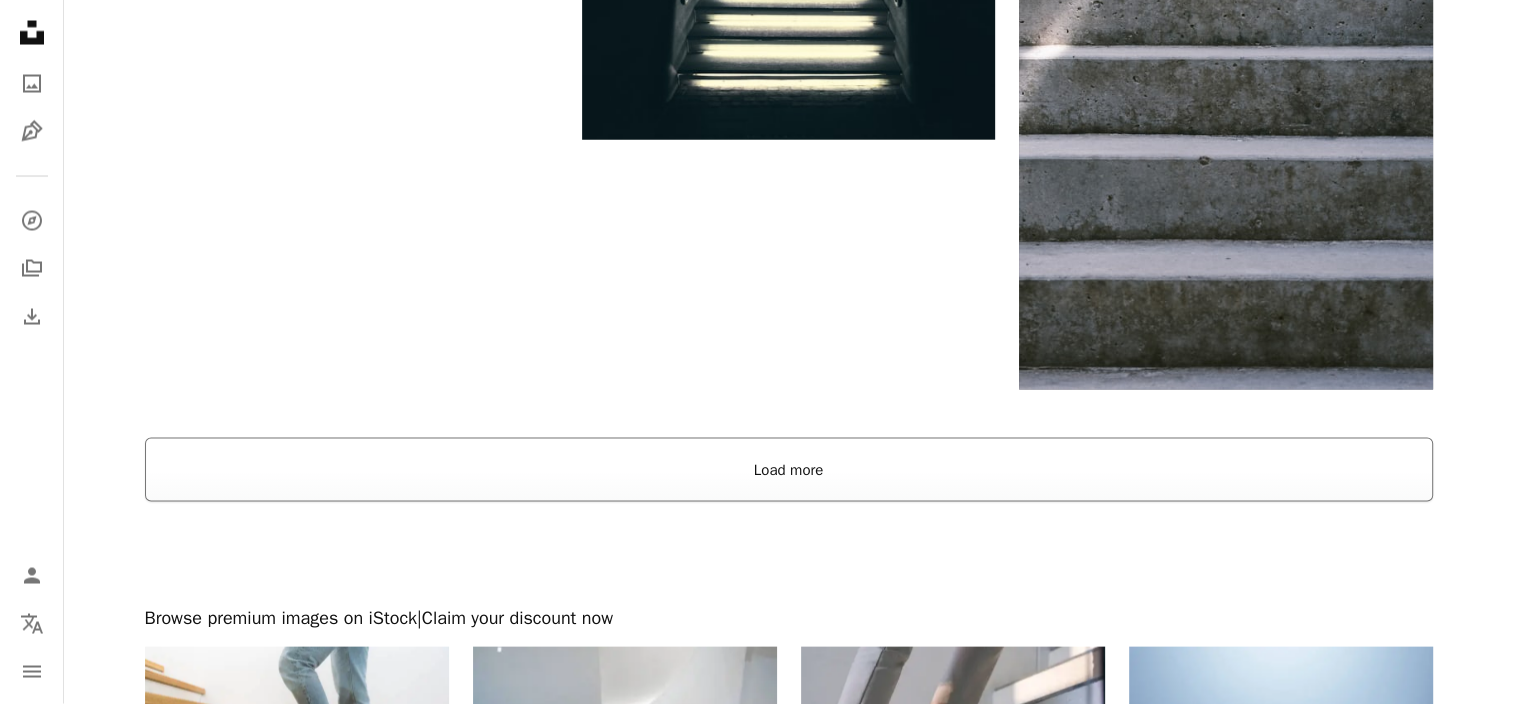 click on "Load more" at bounding box center (789, 470) 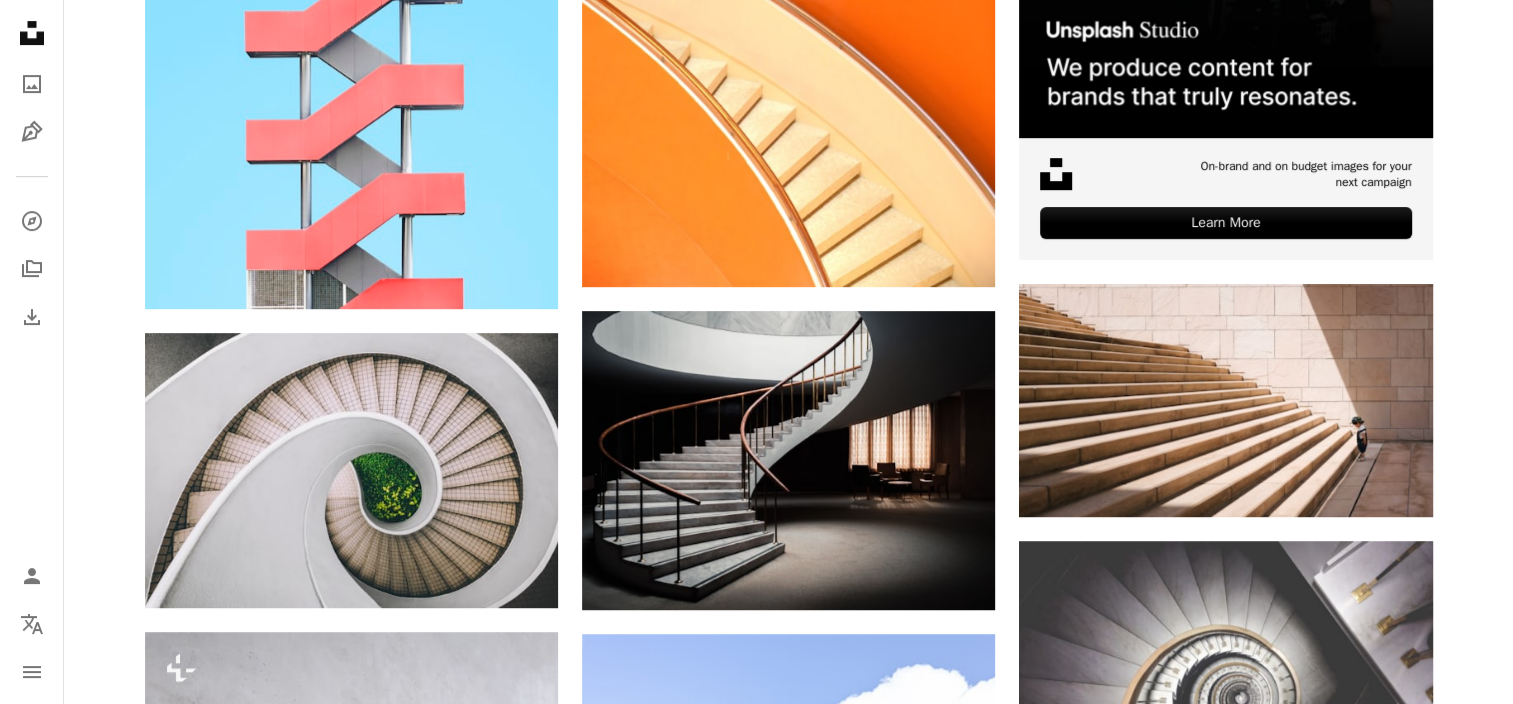 scroll, scrollTop: 0, scrollLeft: 0, axis: both 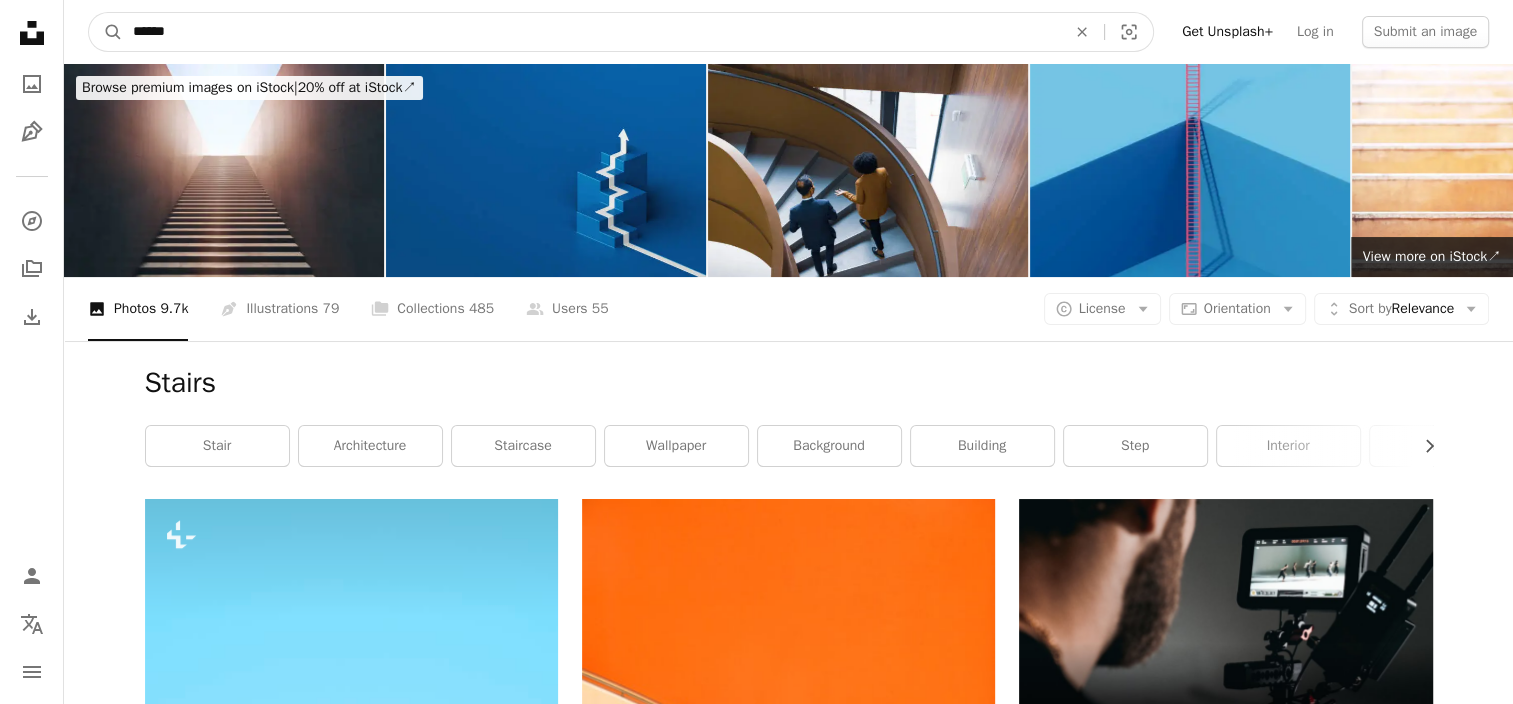 click on "******" at bounding box center [591, 32] 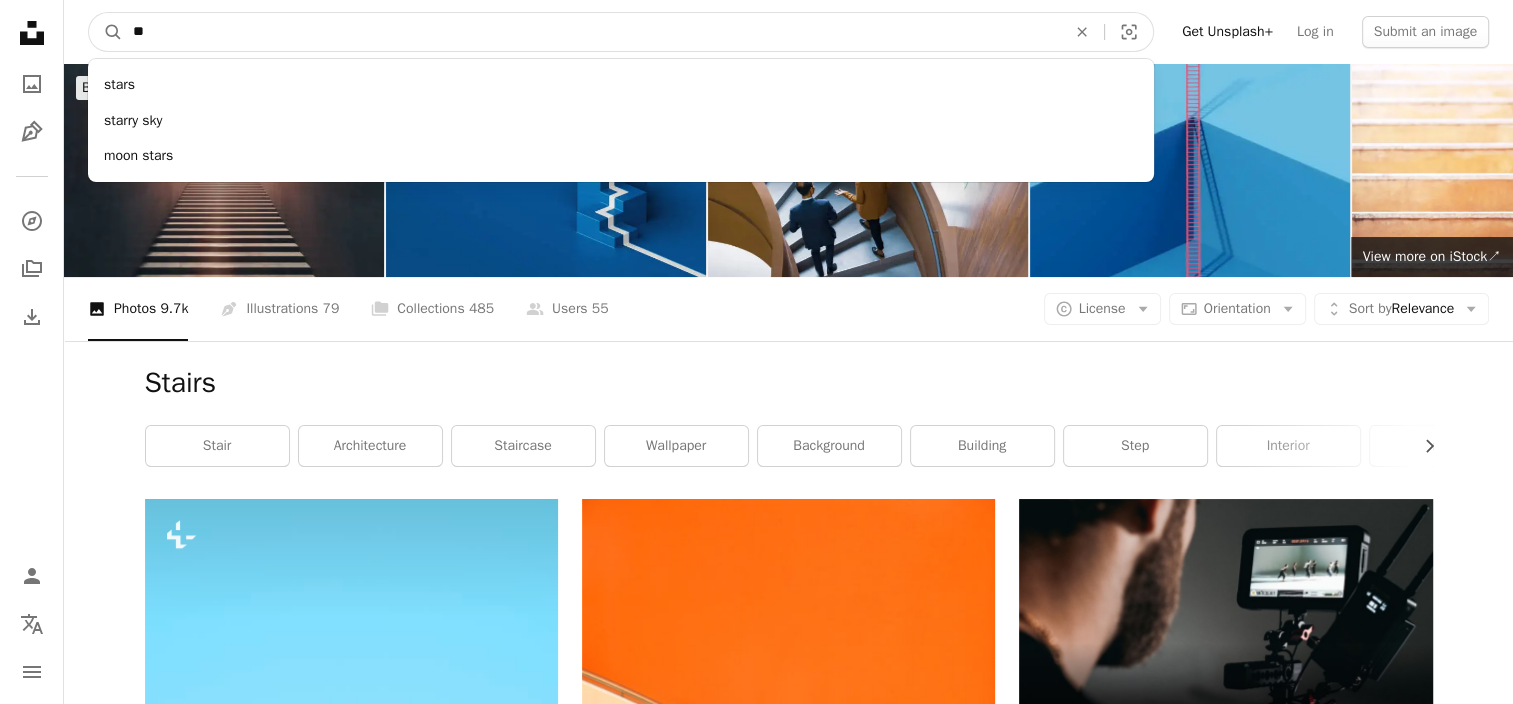 type on "*" 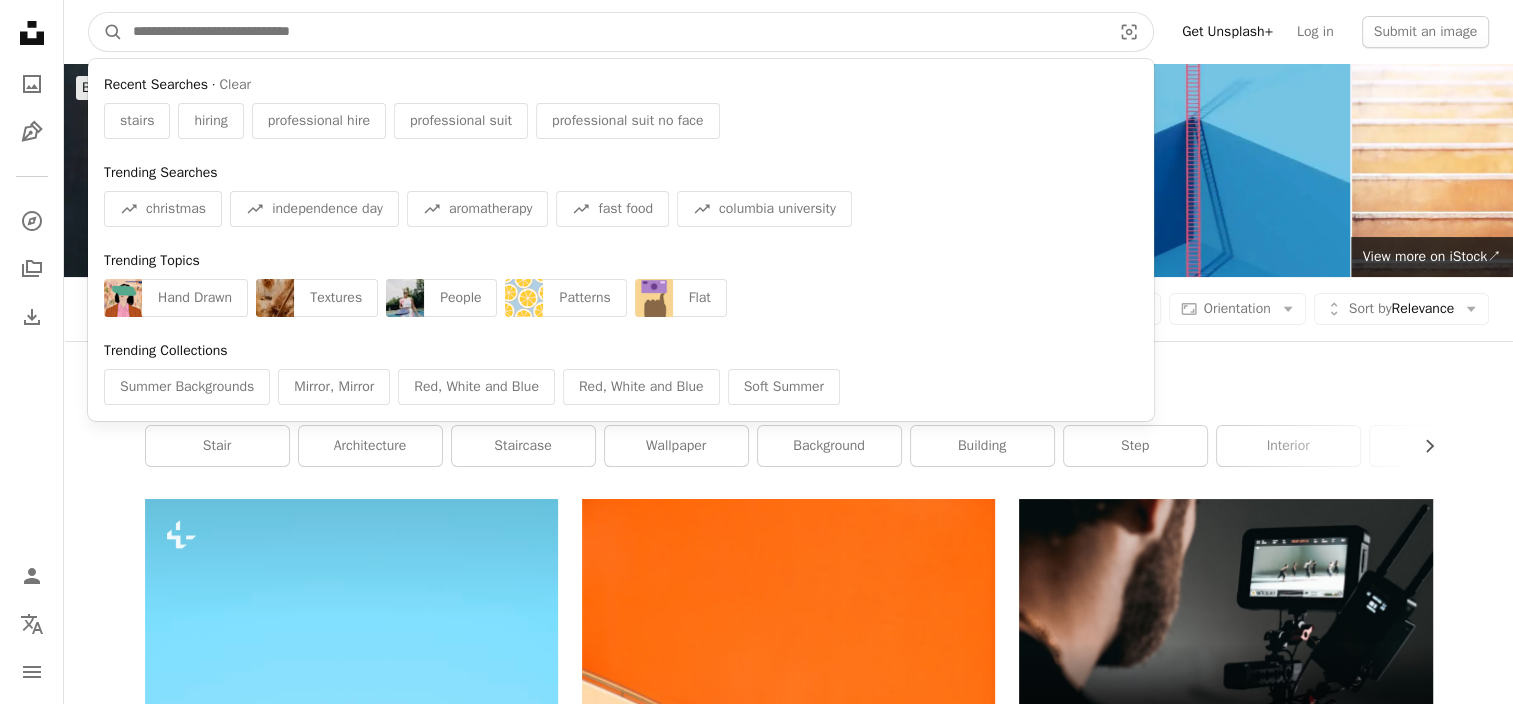type on "*" 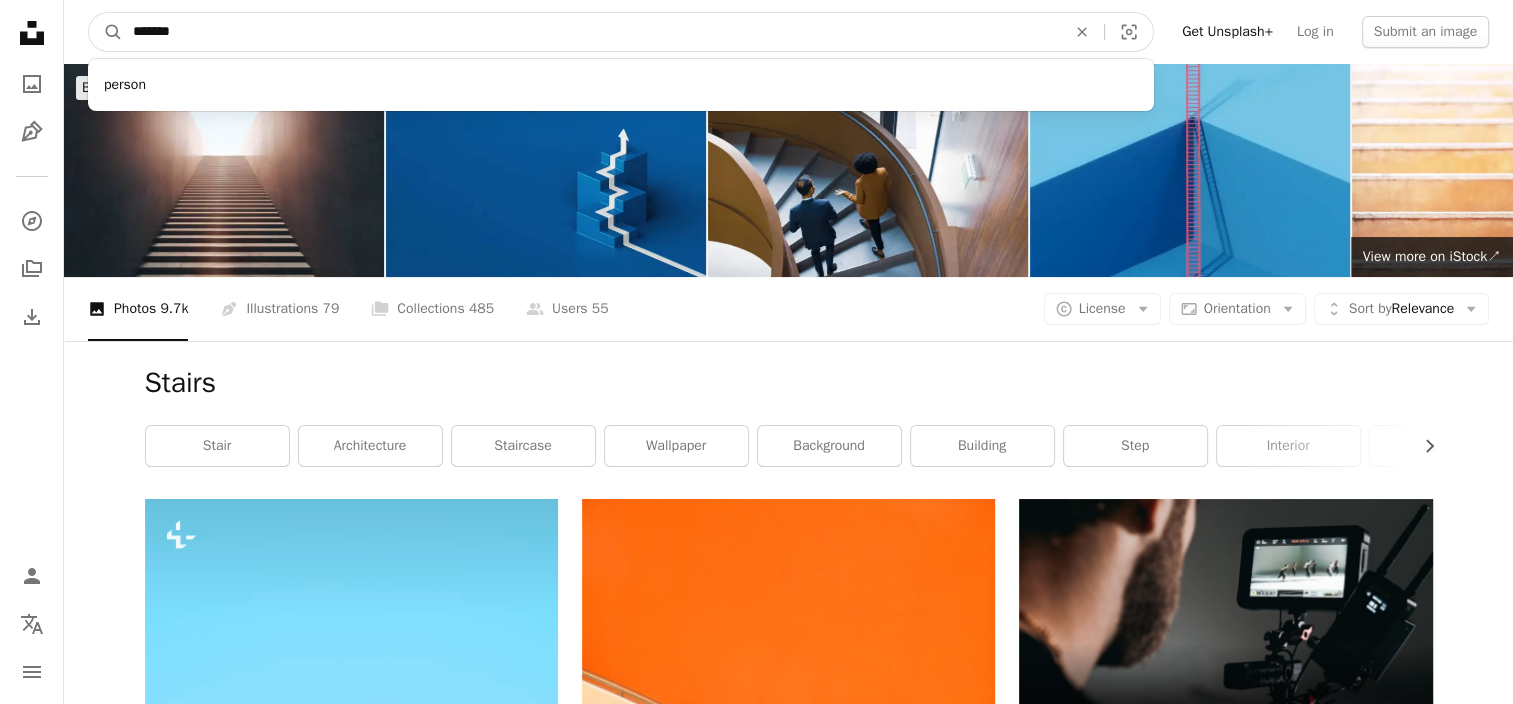 type on "********" 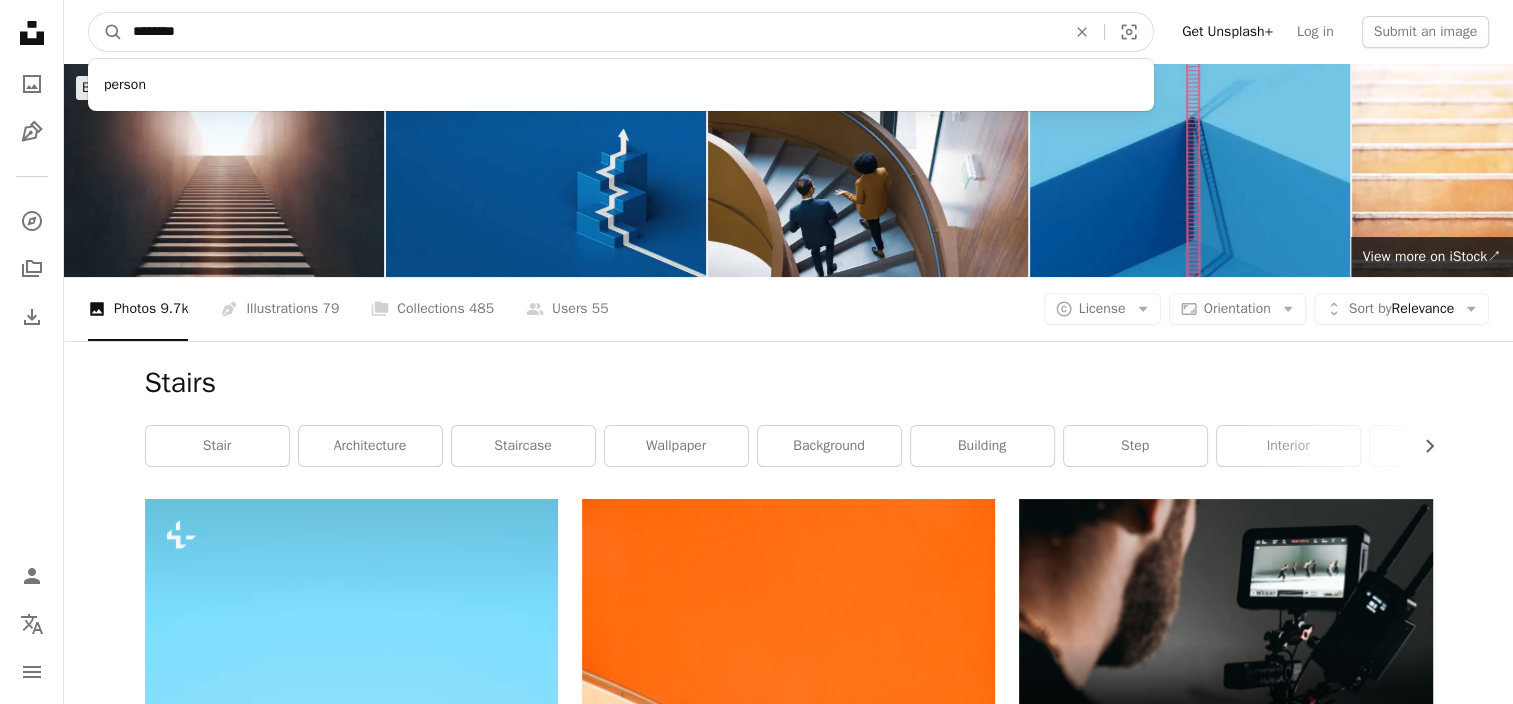 click on "A magnifying glass" at bounding box center [106, 32] 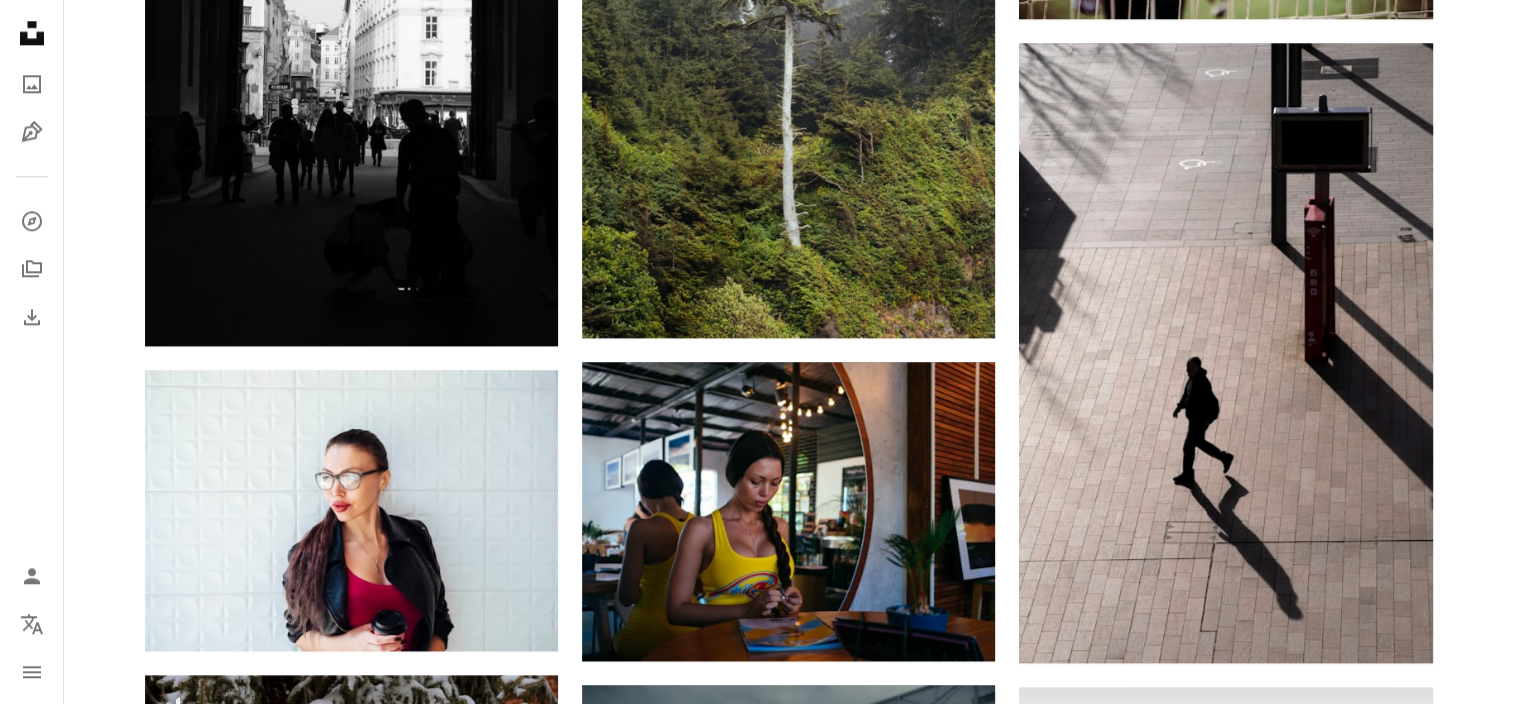 scroll, scrollTop: 718, scrollLeft: 0, axis: vertical 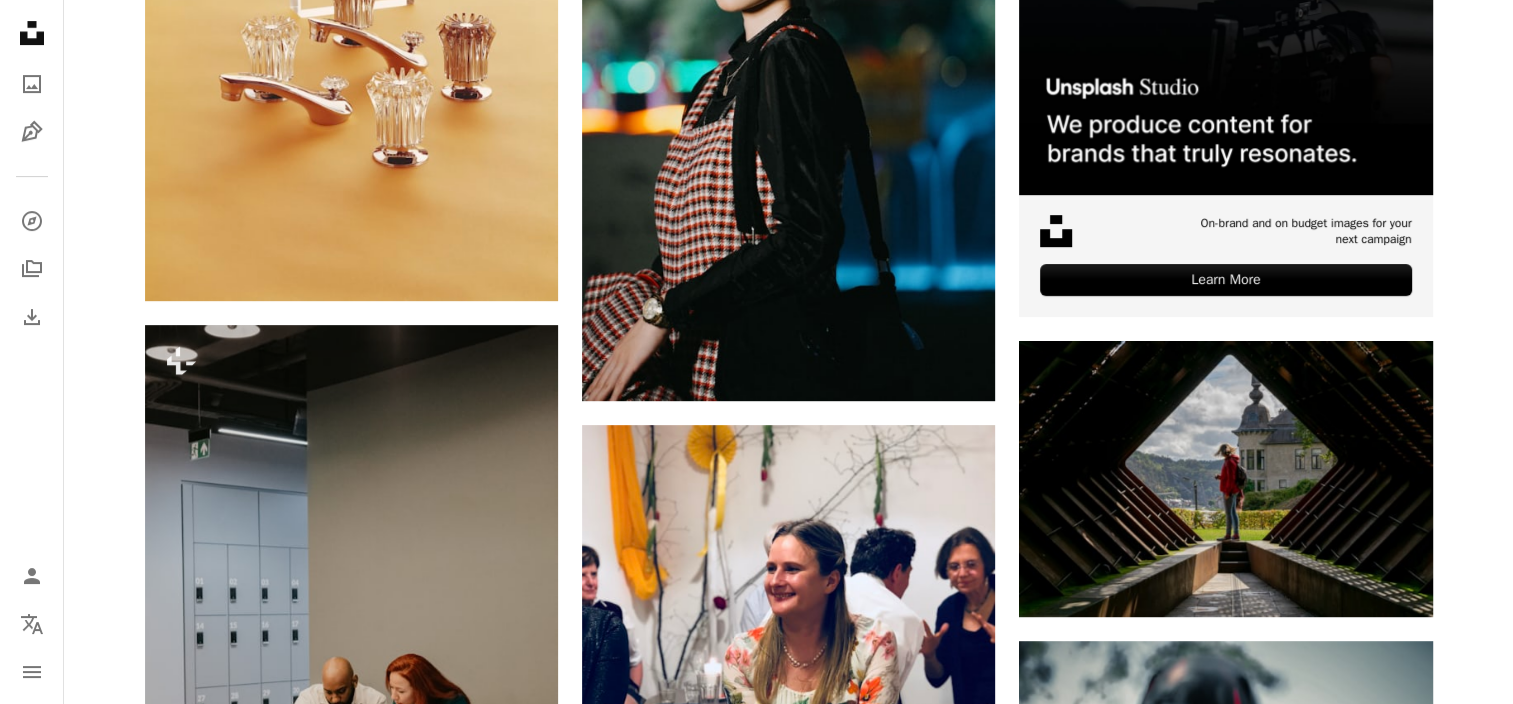 click on "Pen Tool Illustrations   458" at bounding box center (271, -409) 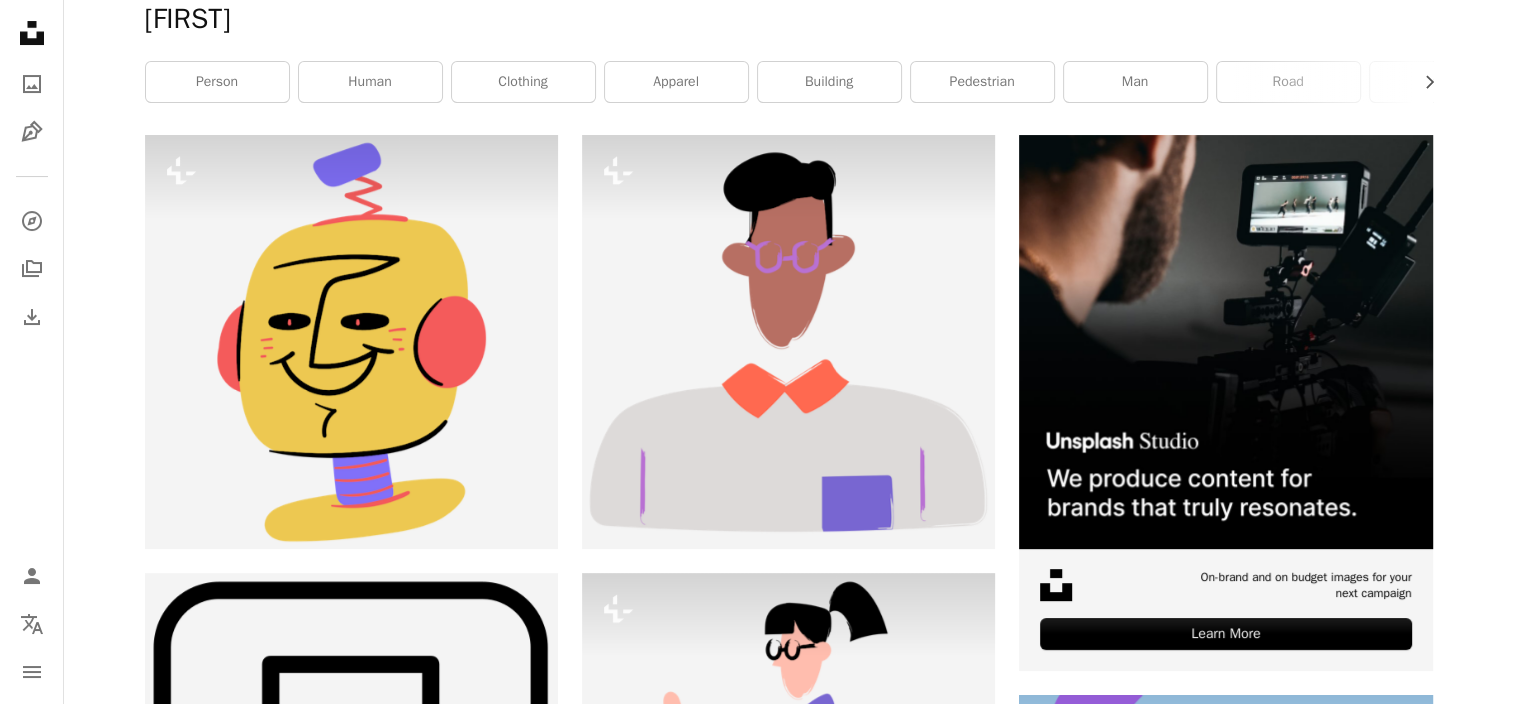 scroll, scrollTop: 0, scrollLeft: 0, axis: both 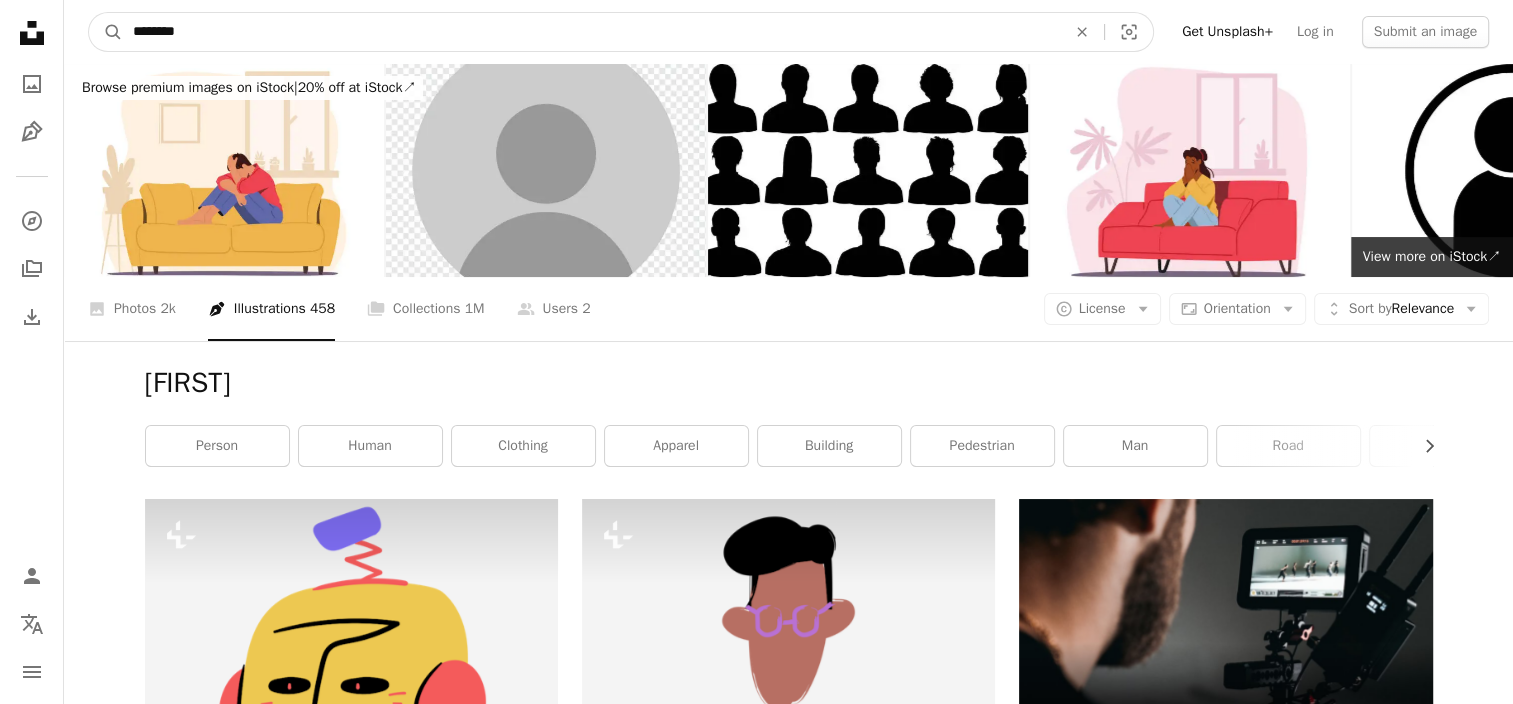 click on "********" at bounding box center [591, 32] 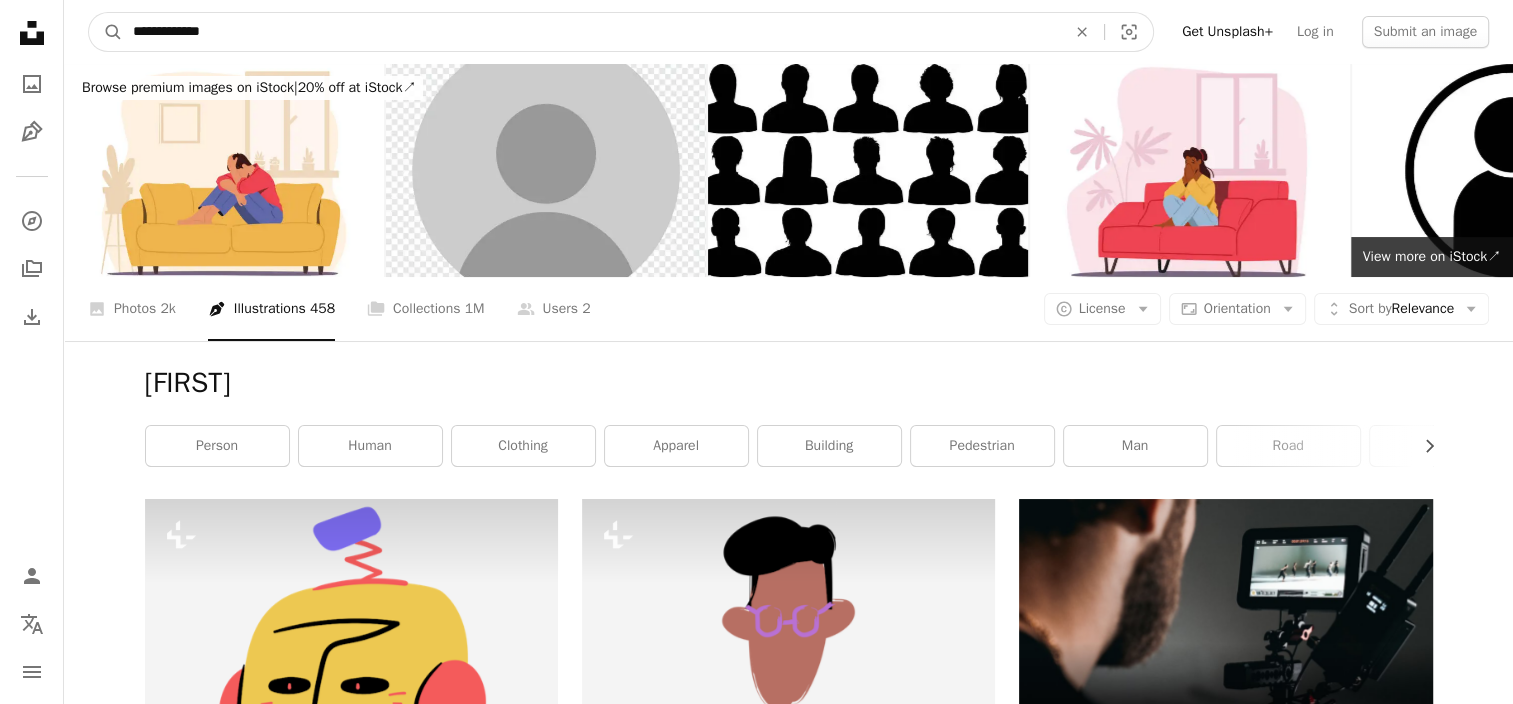 type on "**********" 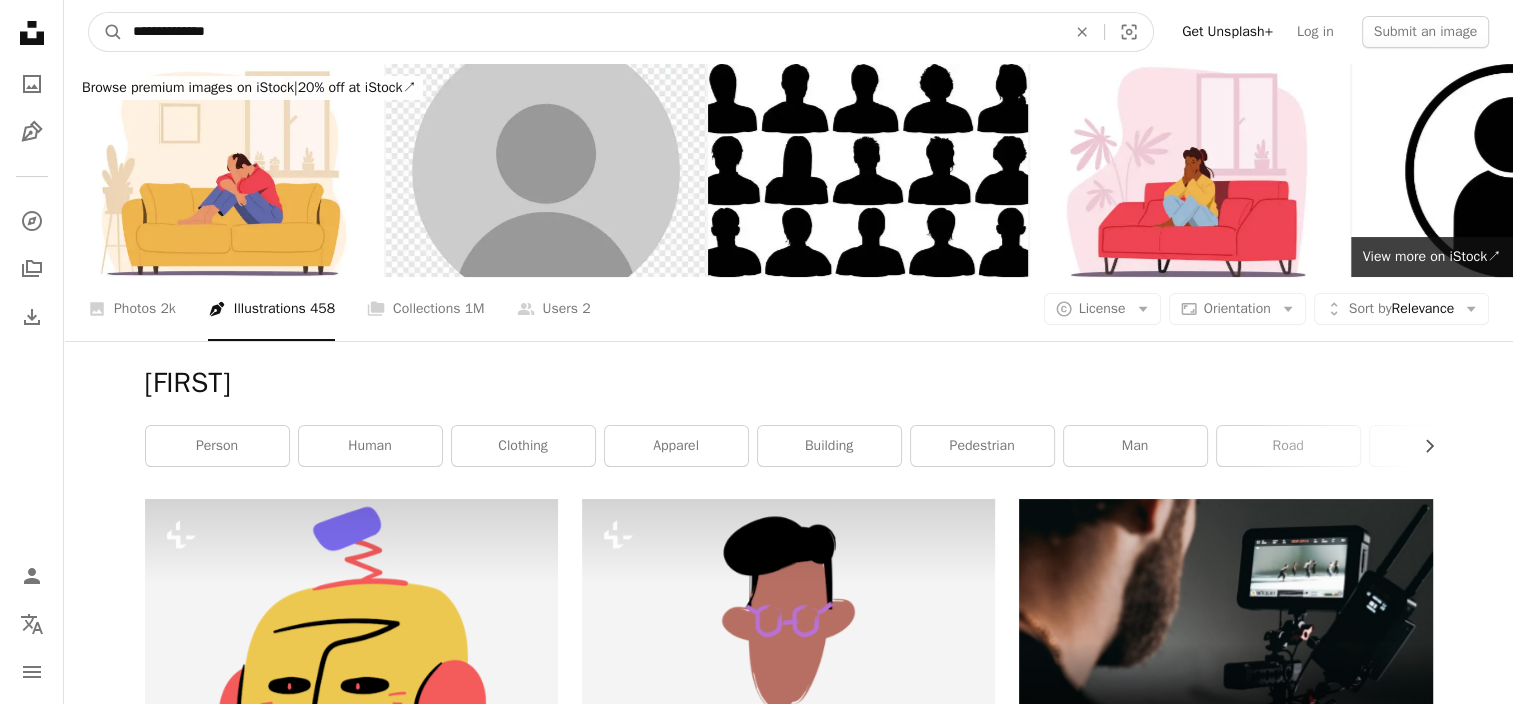 click on "**********" at bounding box center (591, 32) 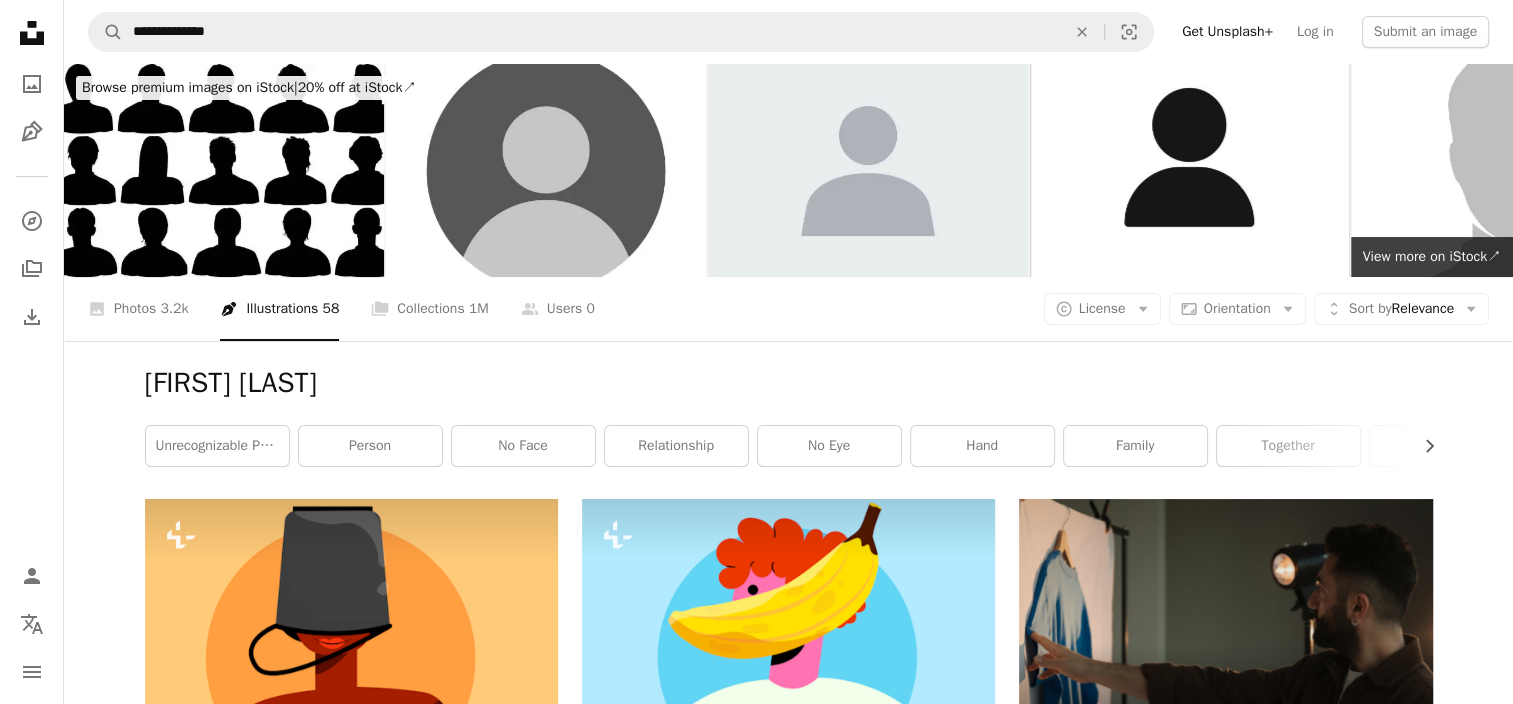 scroll, scrollTop: 0, scrollLeft: 0, axis: both 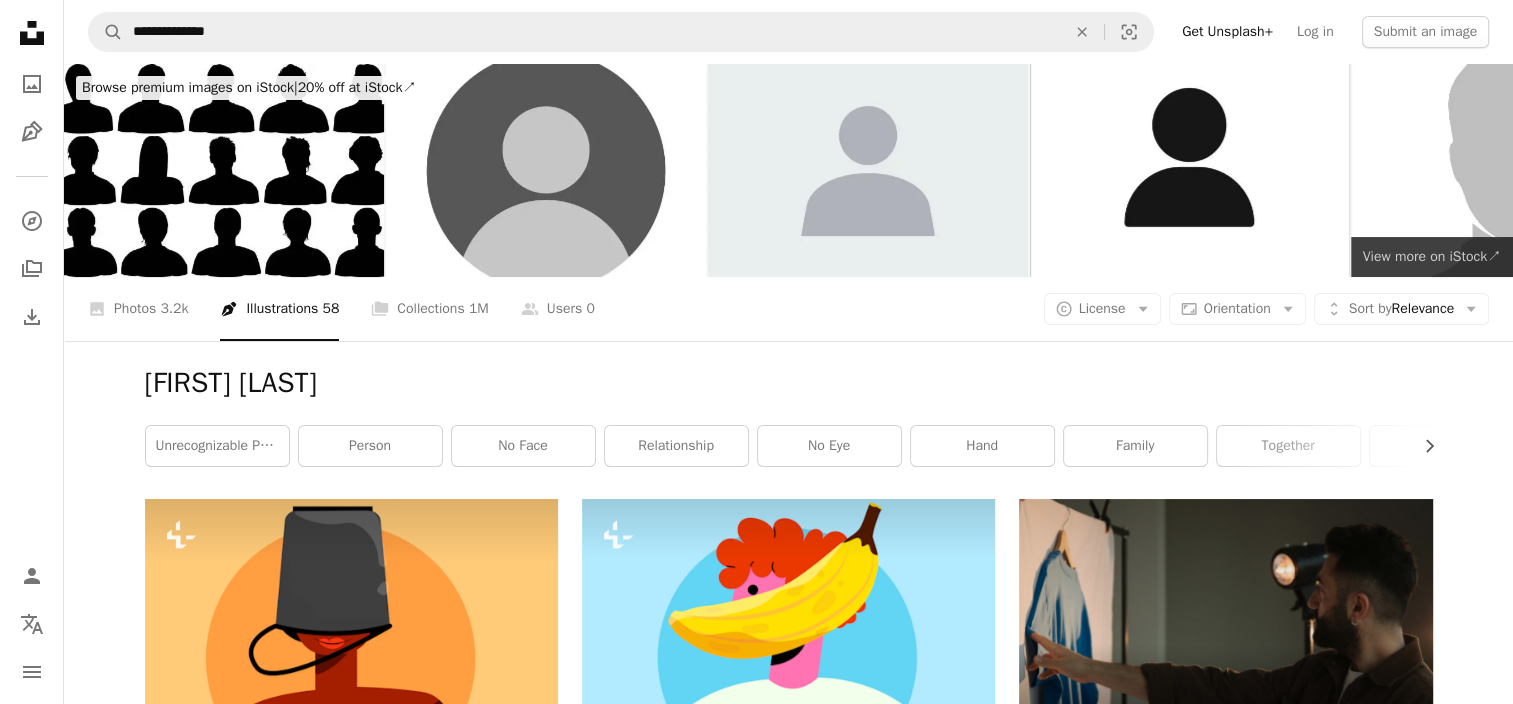 click on "View more  ↗ View more on iStock  ↗" at bounding box center (1432, 257) 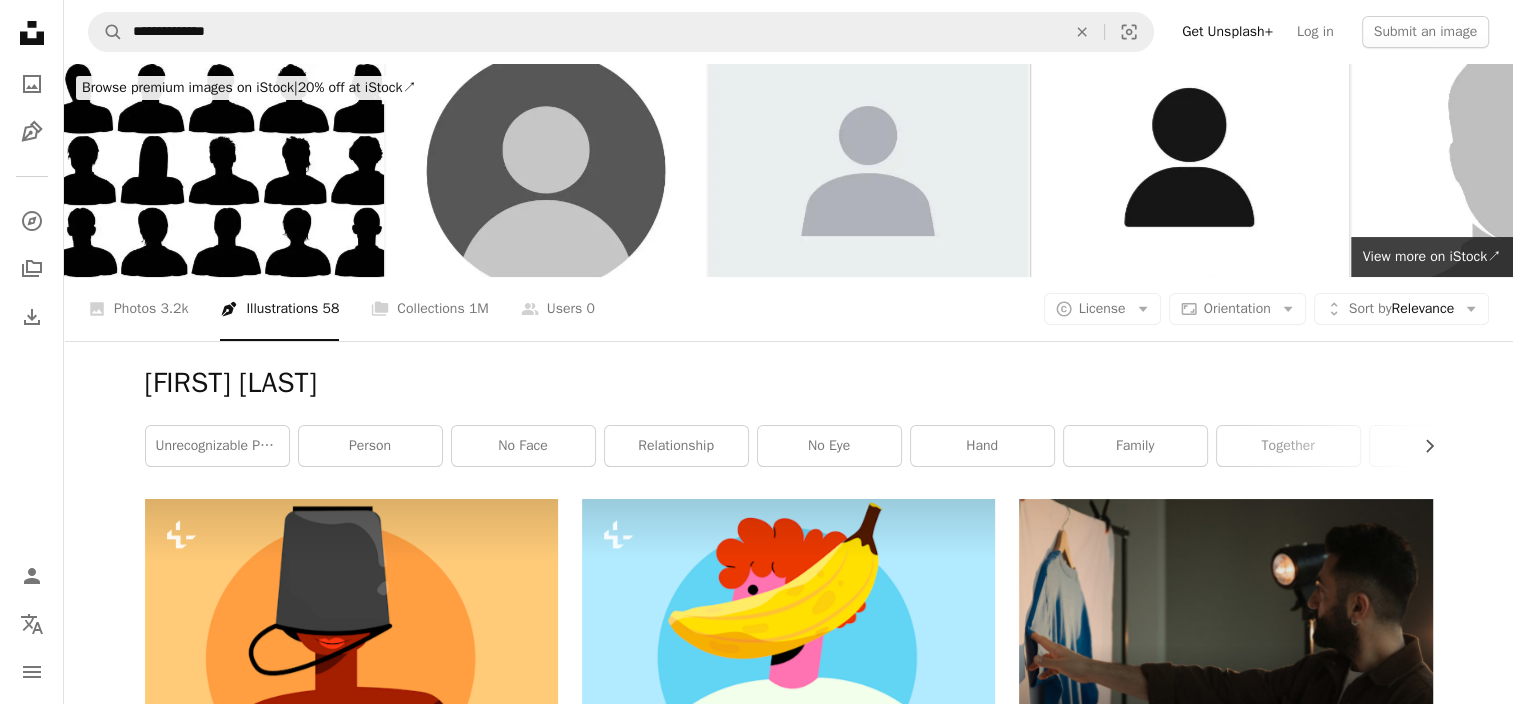 click on "[FIRST] [LAST] Chevron right unrecognizable person person no face relationship no eye hand family together in studio food friend hanging out" at bounding box center (789, 420) 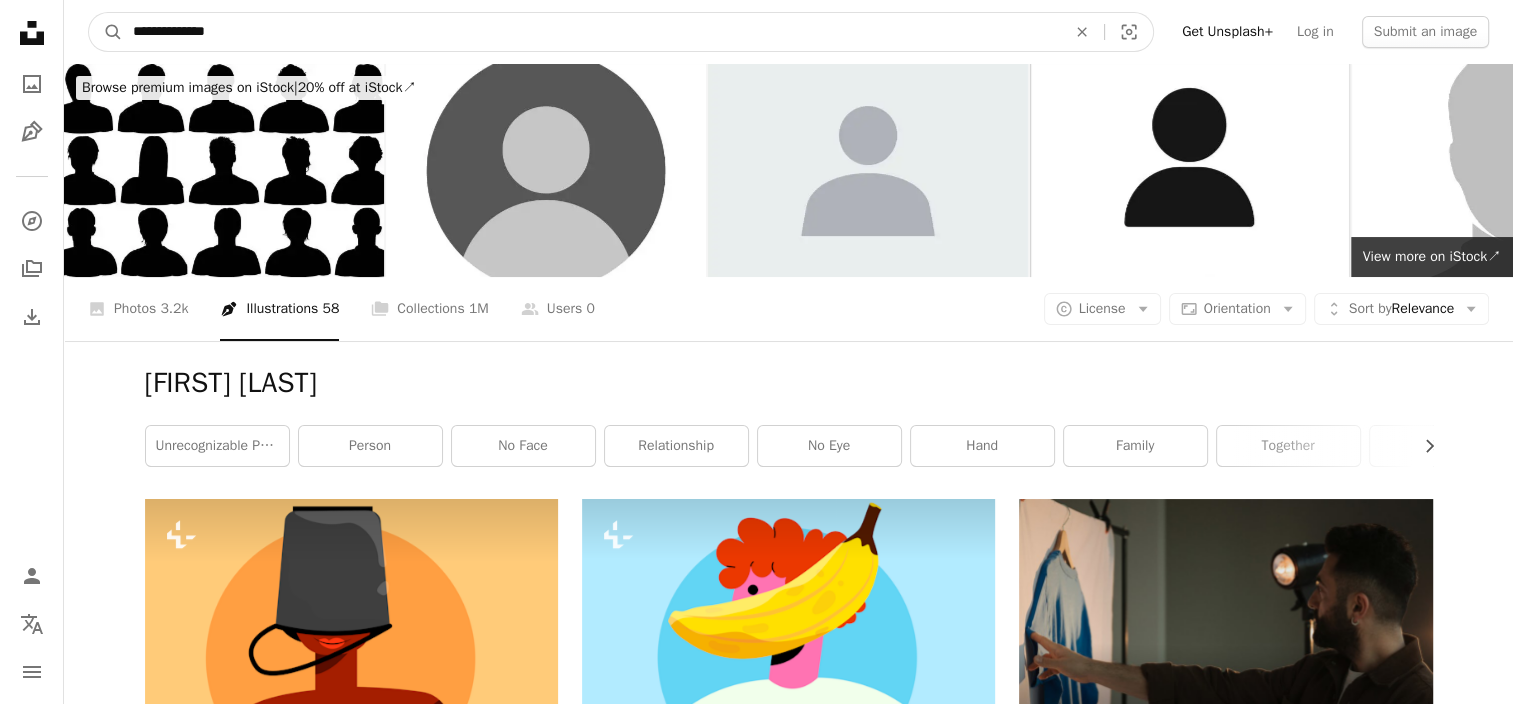 click on "**********" at bounding box center (591, 32) 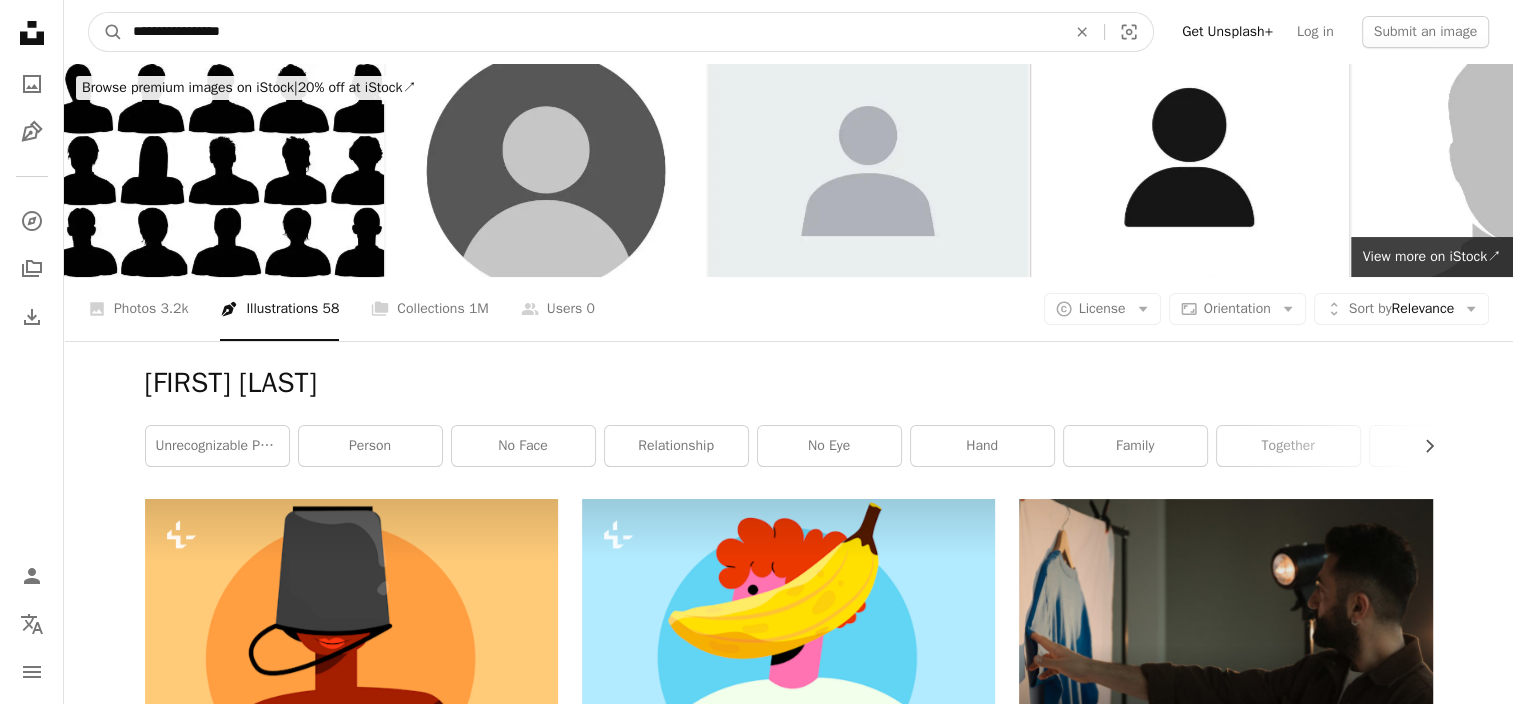 type on "**********" 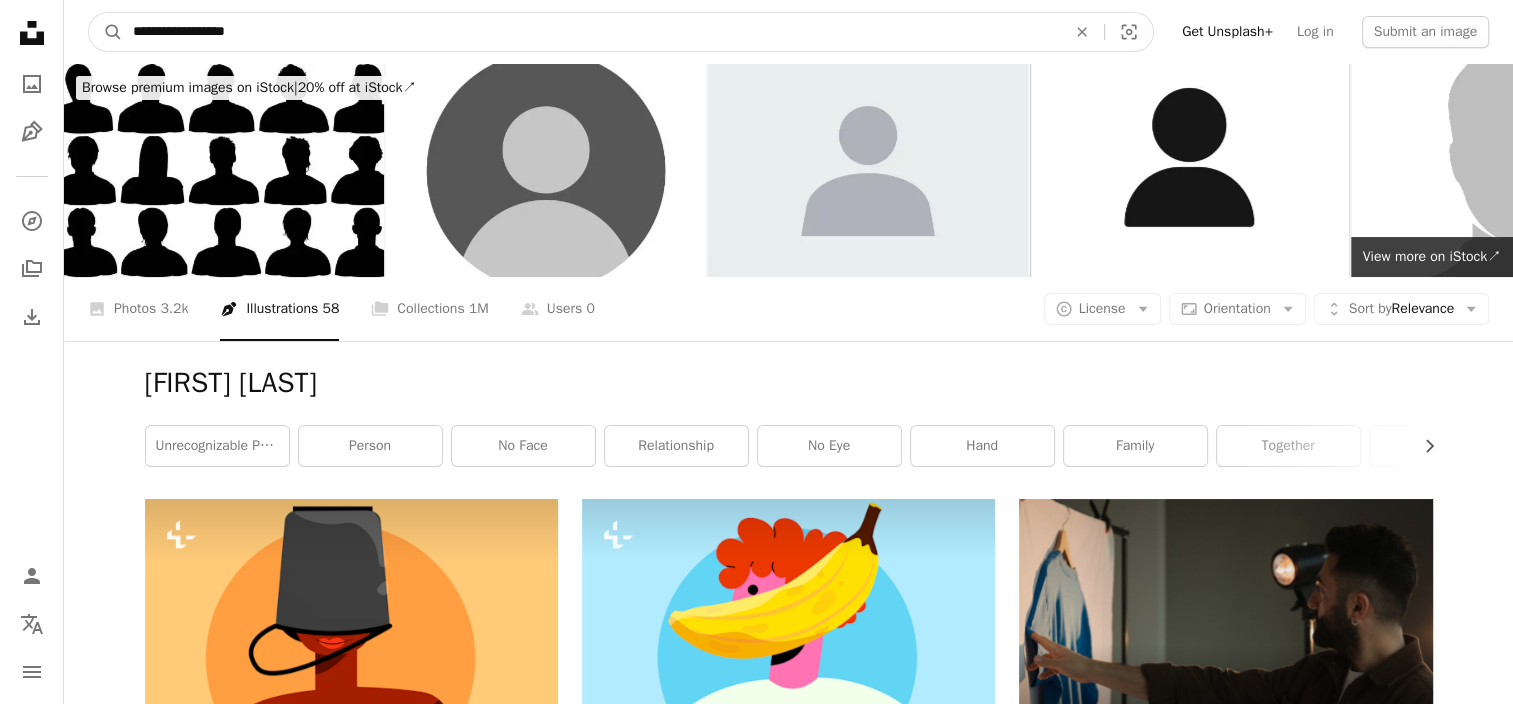 click on "A magnifying glass" at bounding box center [106, 32] 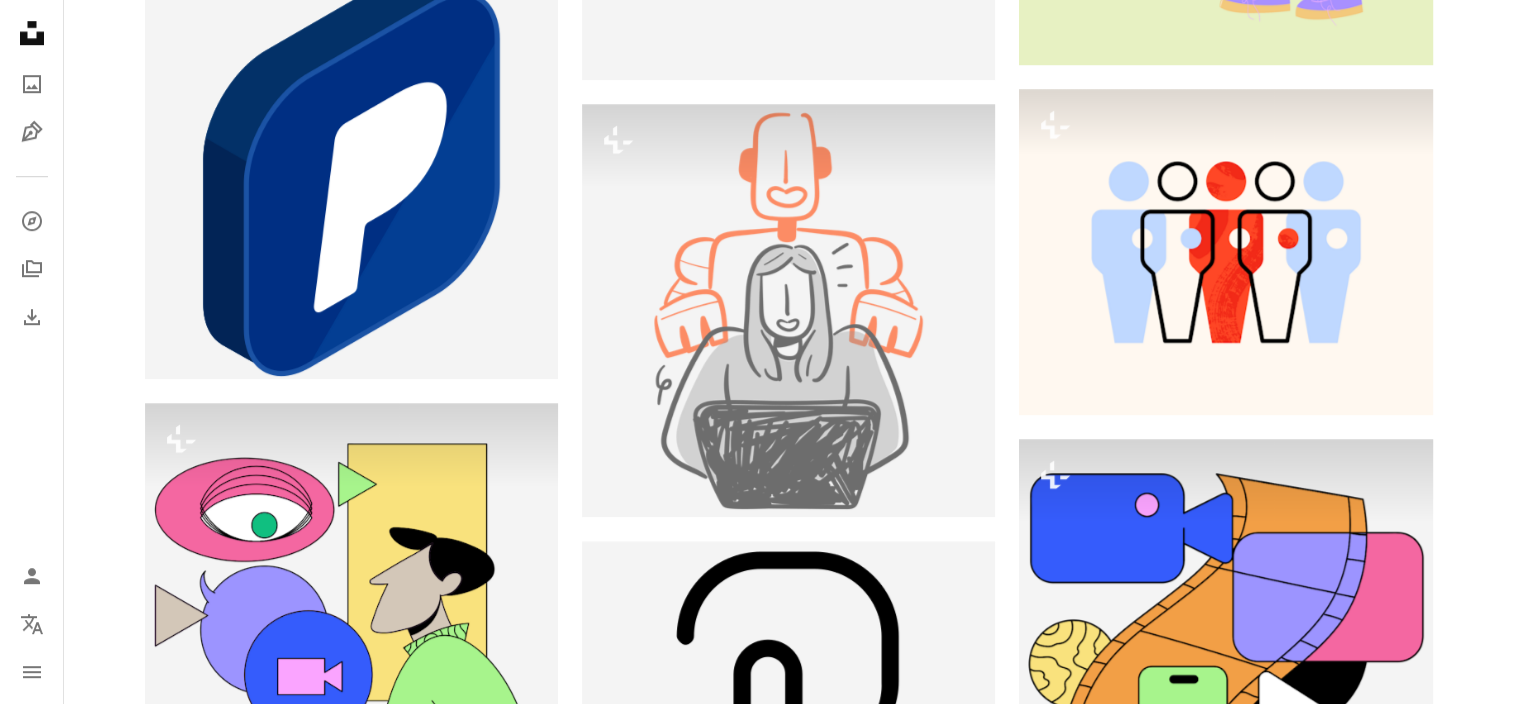 scroll, scrollTop: 1410, scrollLeft: 0, axis: vertical 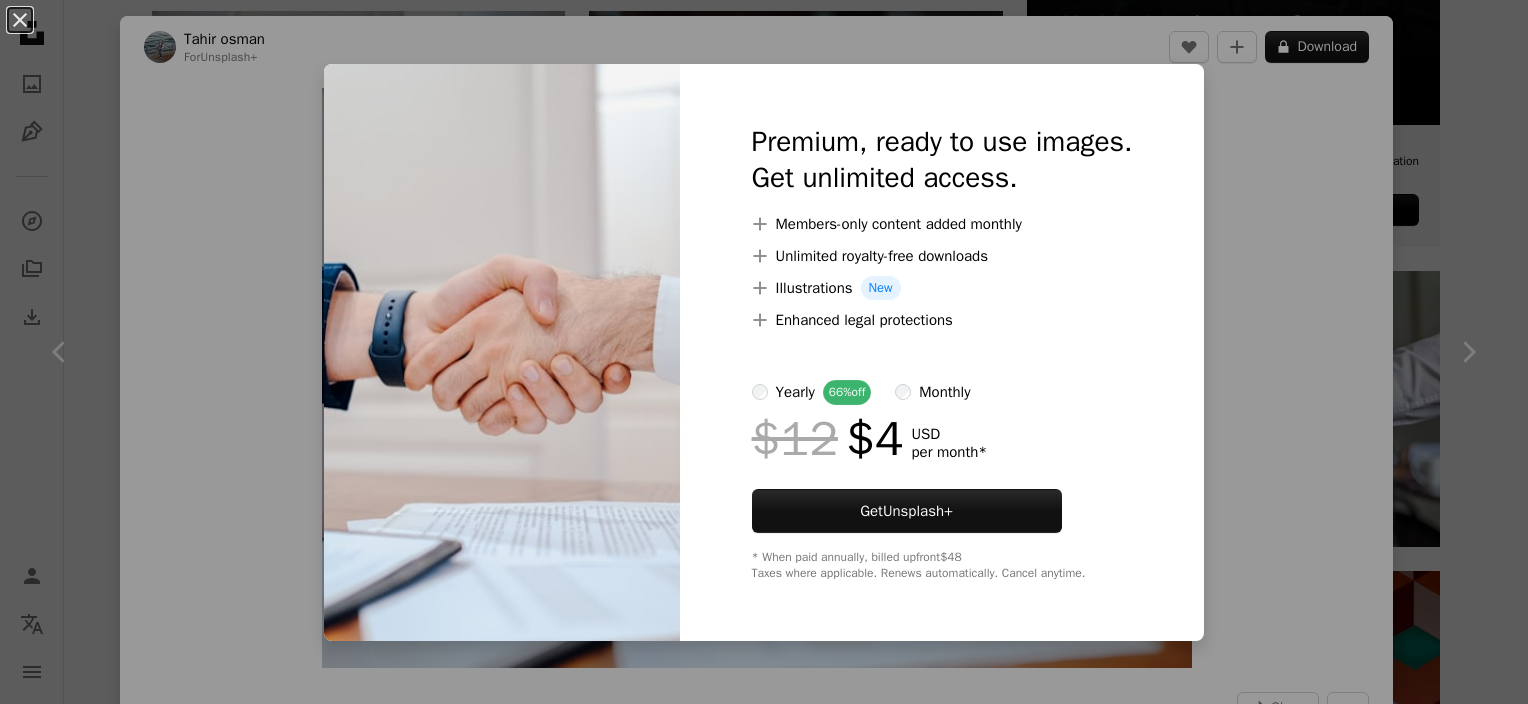 click on "An X shape Premium, ready to use images. Get unlimited access. A plus sign Members-only content added monthly A plus sign Unlimited royalty-free downloads A plus sign Illustrations  New A plus sign Enhanced legal protections yearly 66%  off monthly $12   $4 USD per month * Get  Unsplash+ * When paid annually, billed upfront  $48 Taxes where applicable. Renews automatically. Cancel anytime." at bounding box center [764, 352] 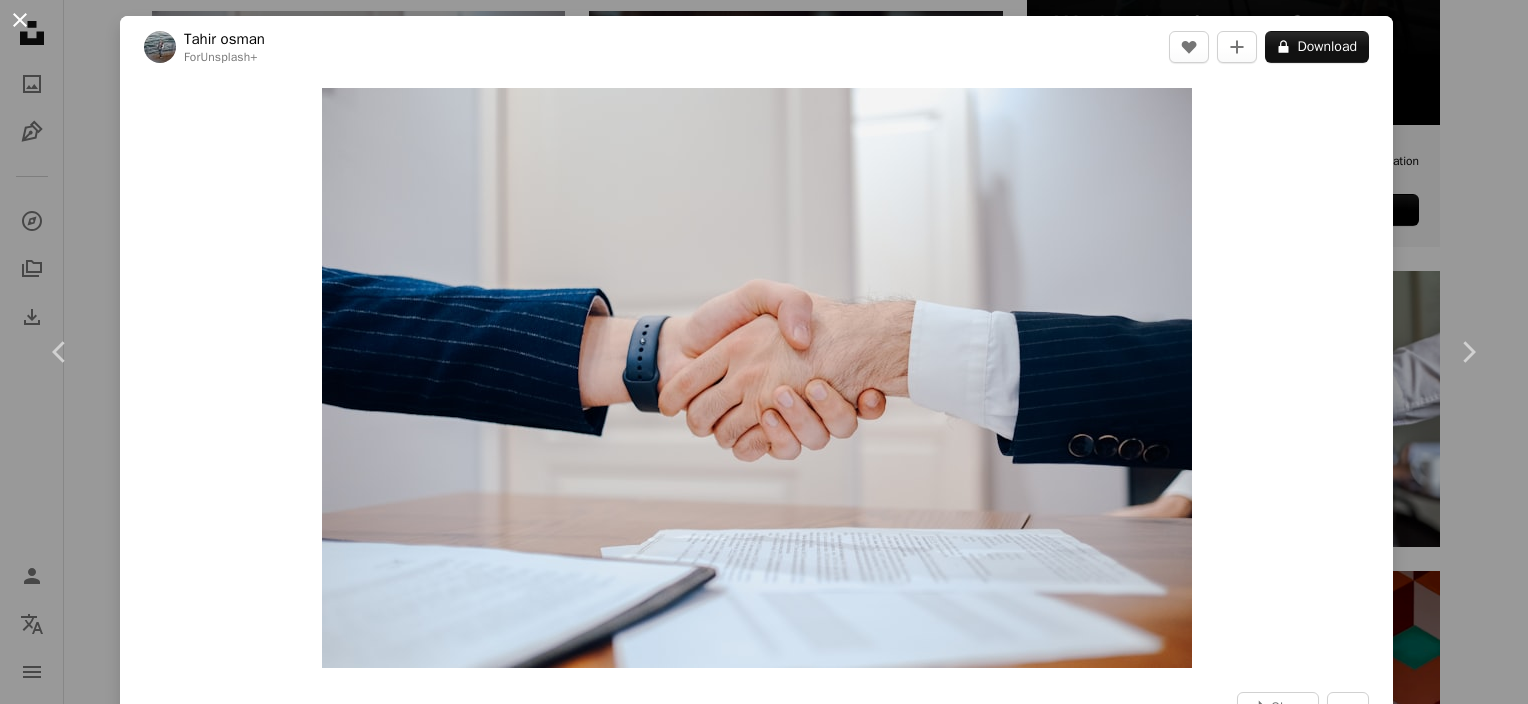 click on "An X shape" at bounding box center (20, 20) 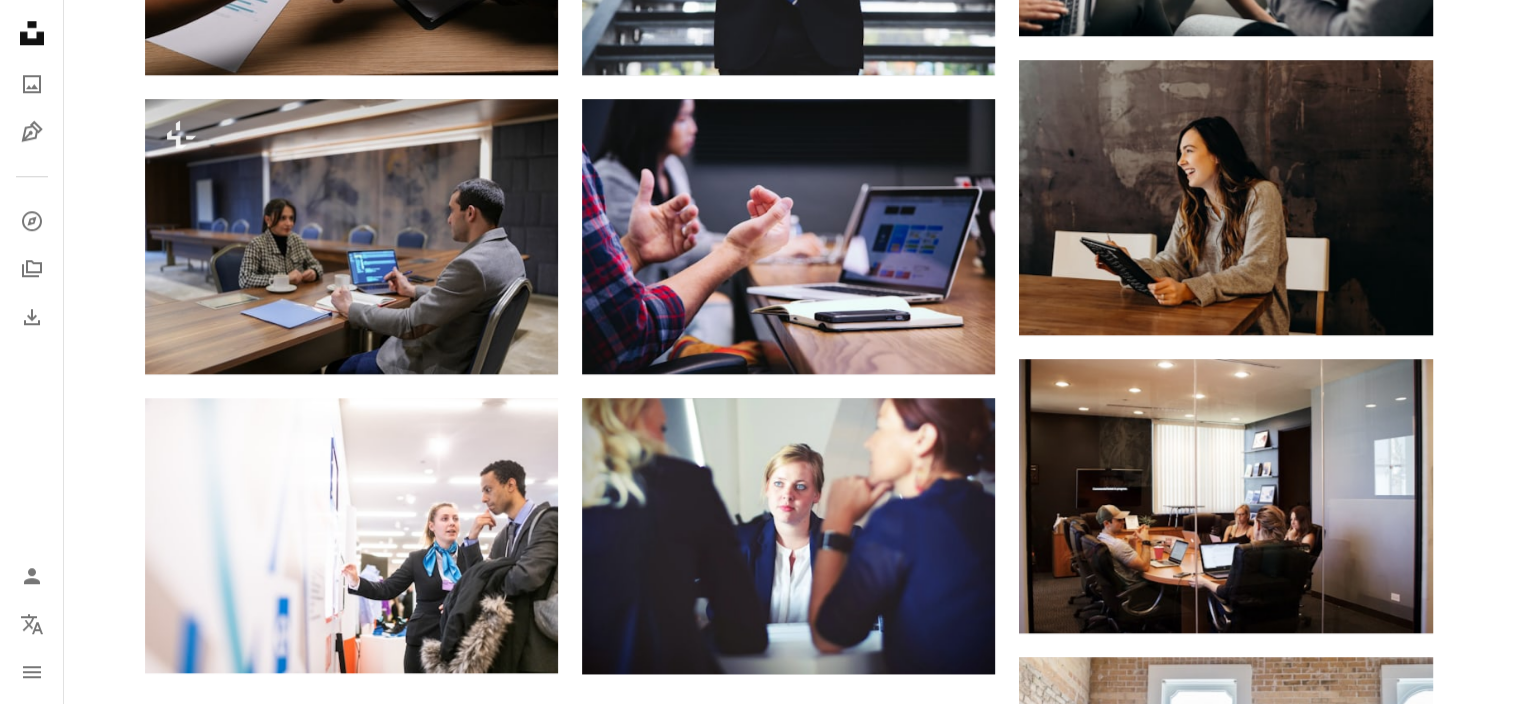 scroll, scrollTop: 2399, scrollLeft: 0, axis: vertical 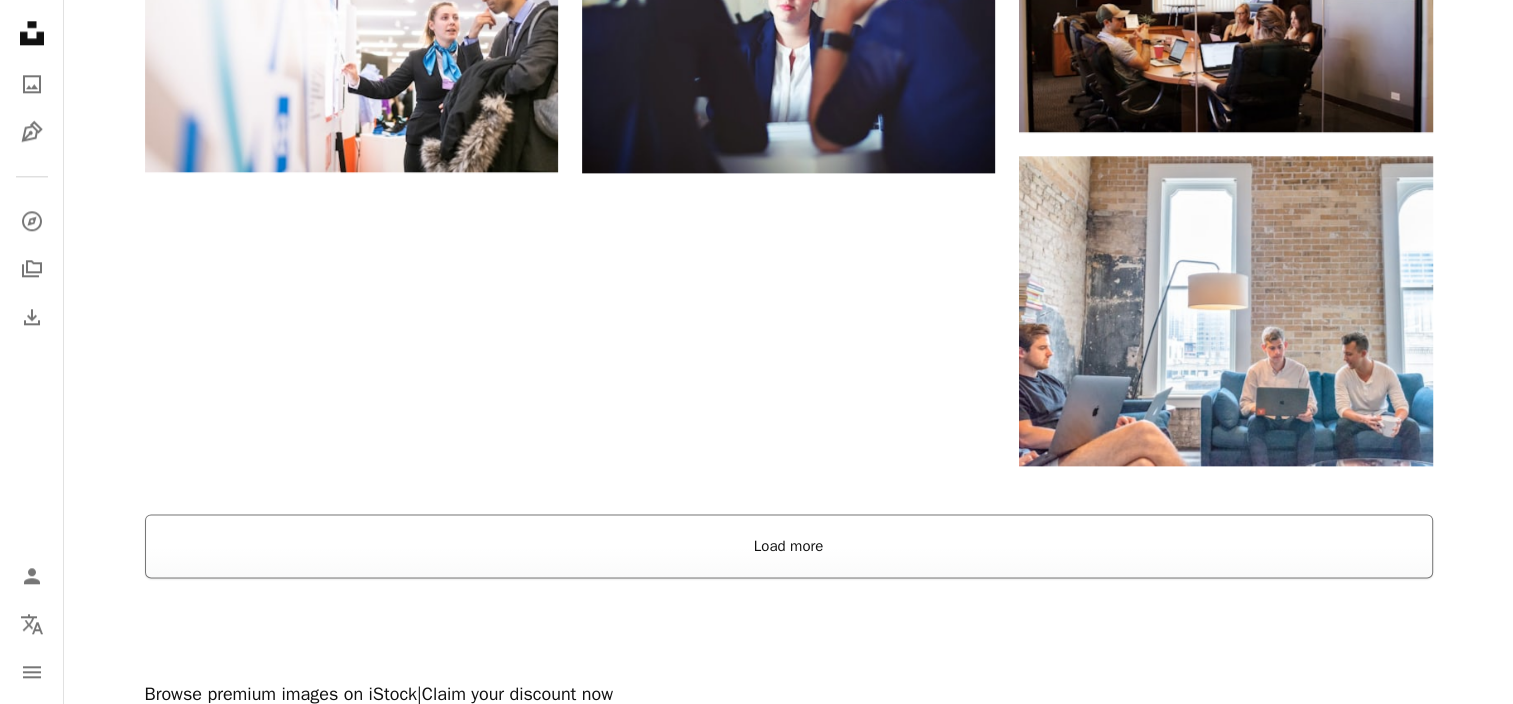 click on "Load more" at bounding box center (789, 546) 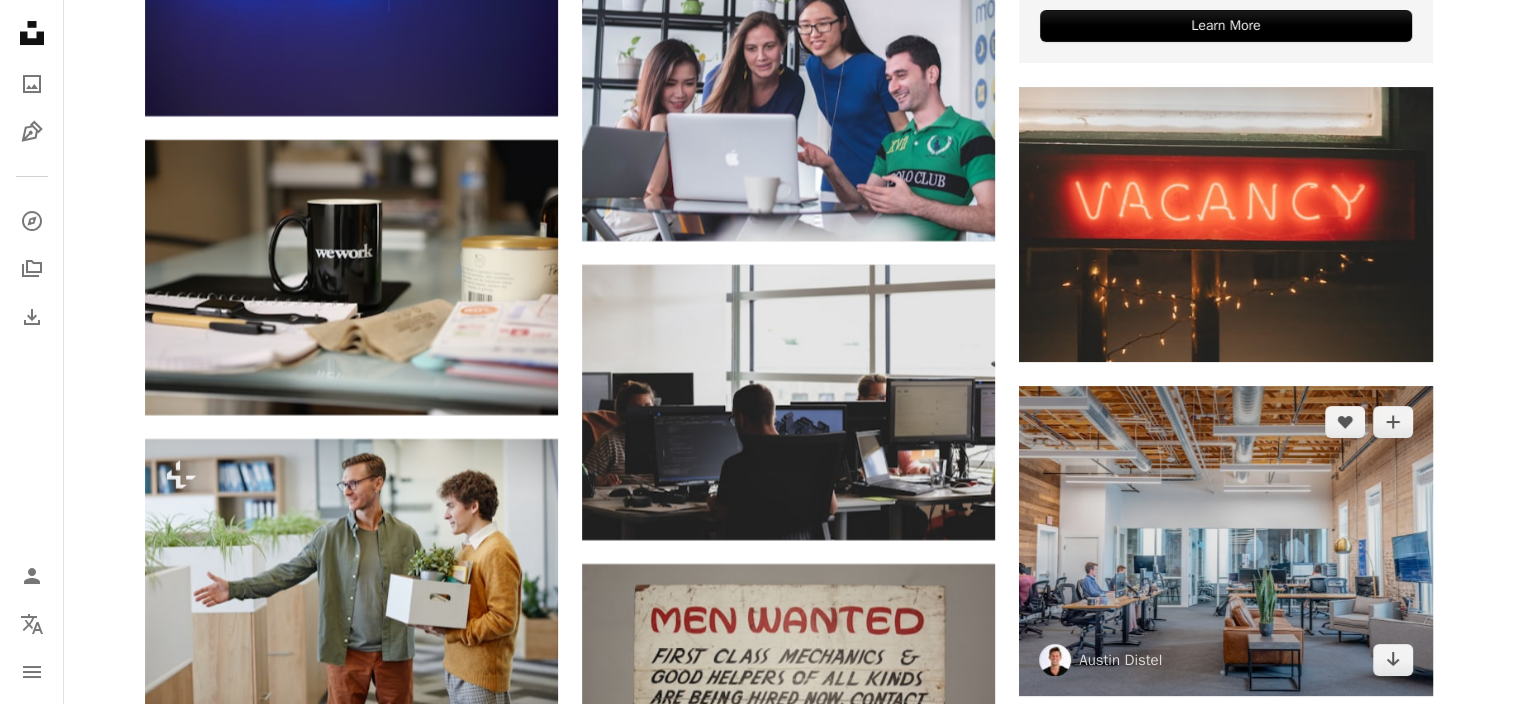 scroll, scrollTop: 8275, scrollLeft: 0, axis: vertical 